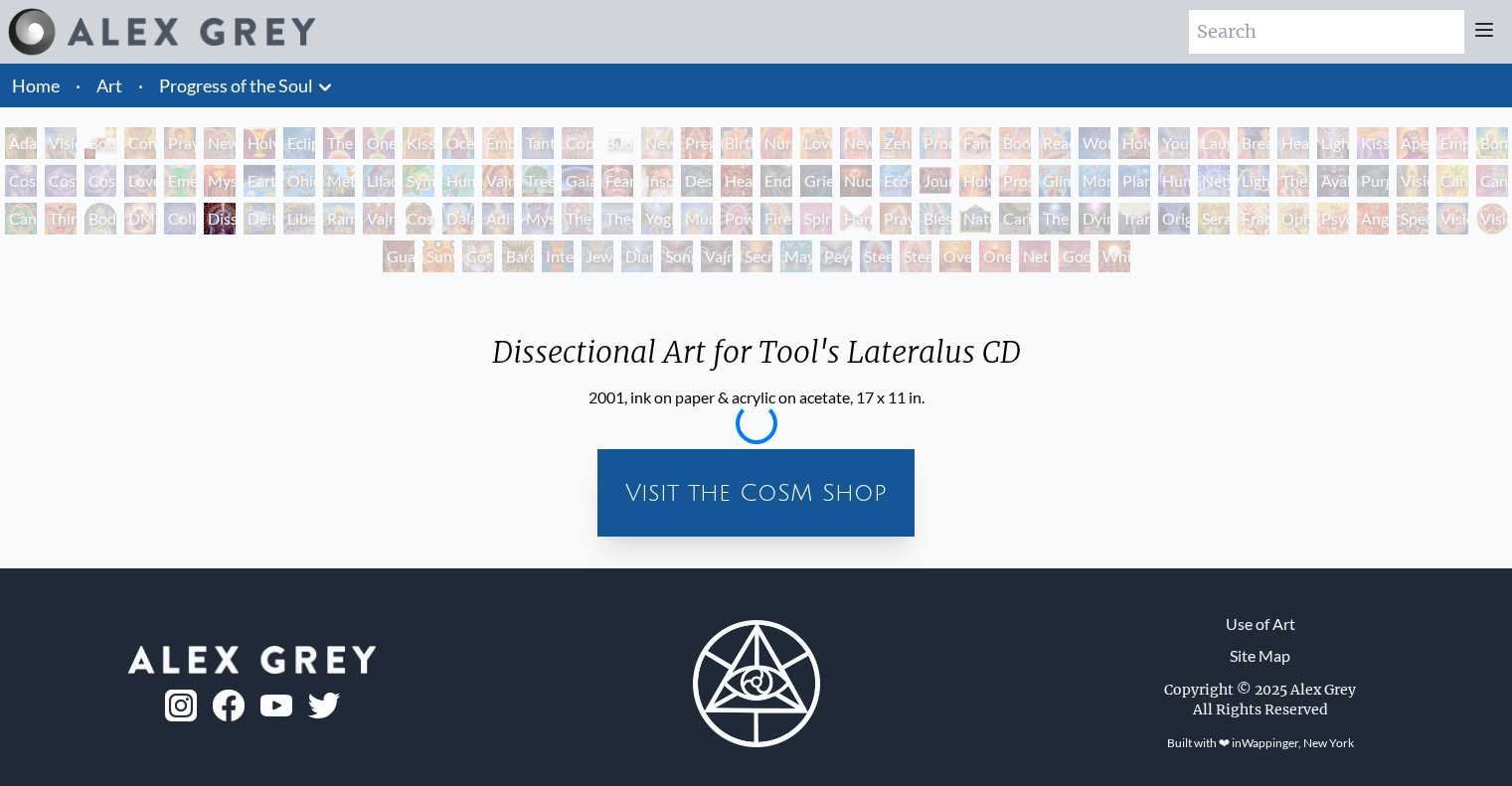 scroll, scrollTop: 0, scrollLeft: 0, axis: both 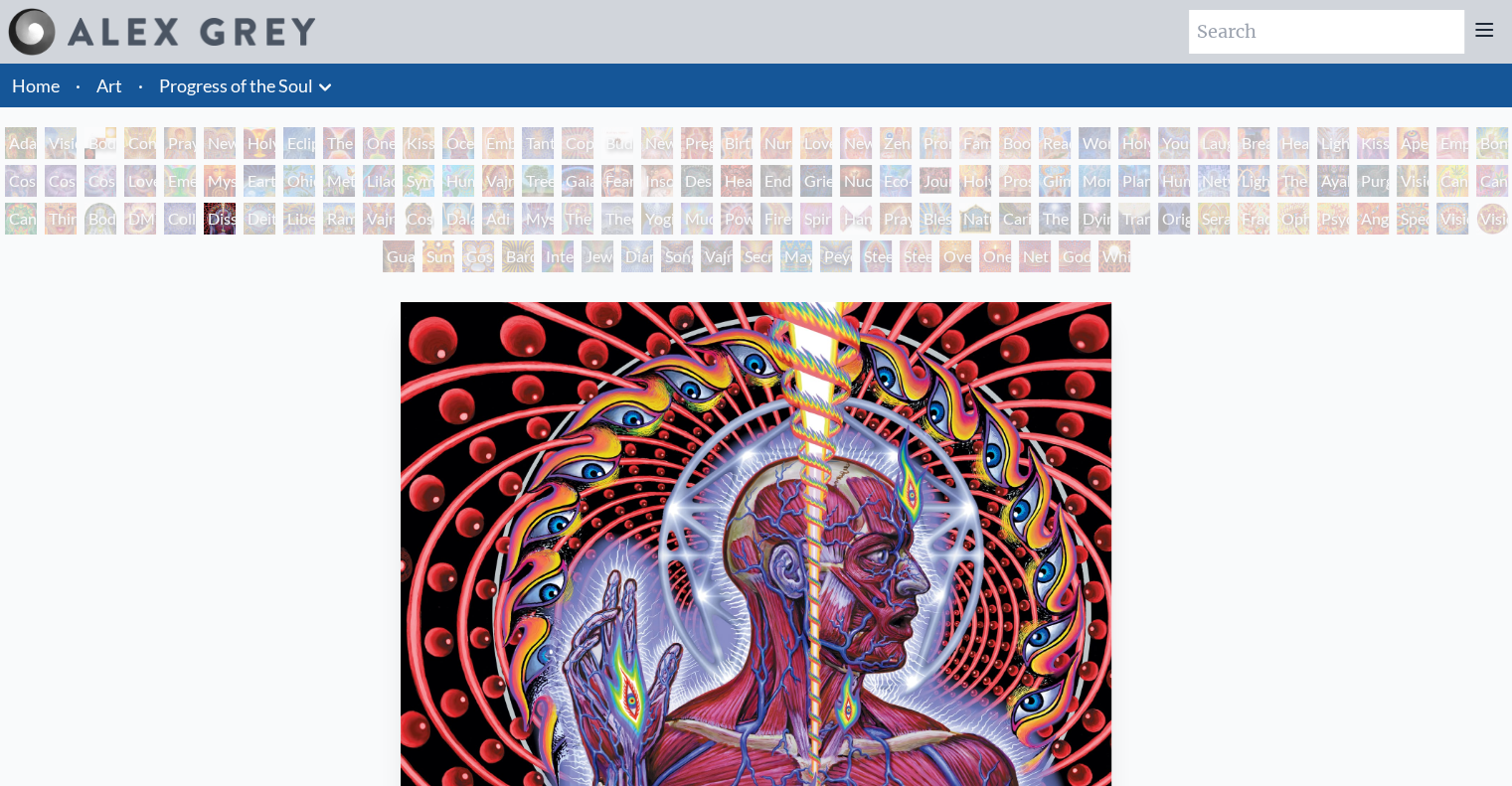 click on "Yogi & the Möbius Sphere" at bounding box center (657, 219) 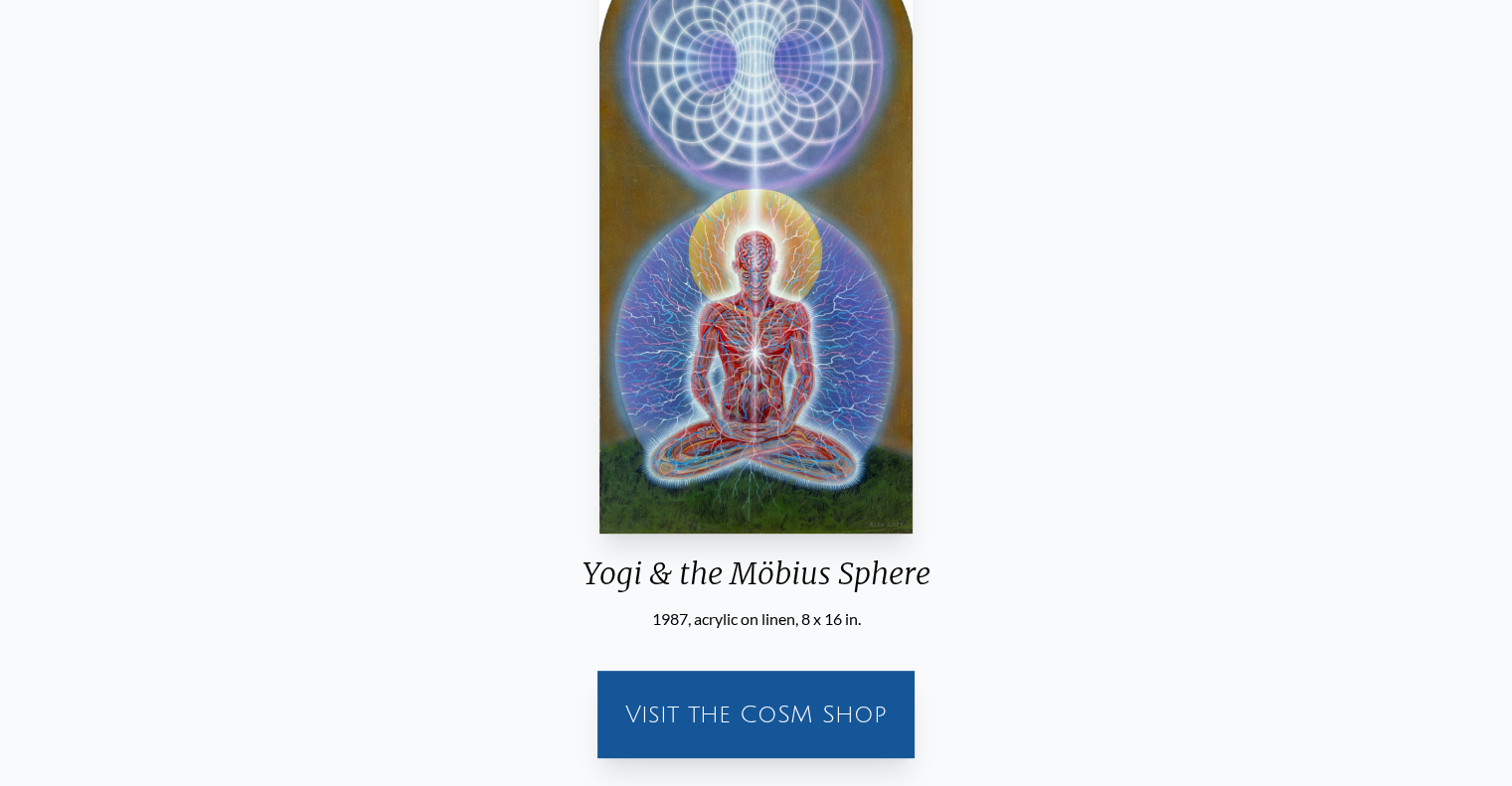 scroll, scrollTop: 298, scrollLeft: 0, axis: vertical 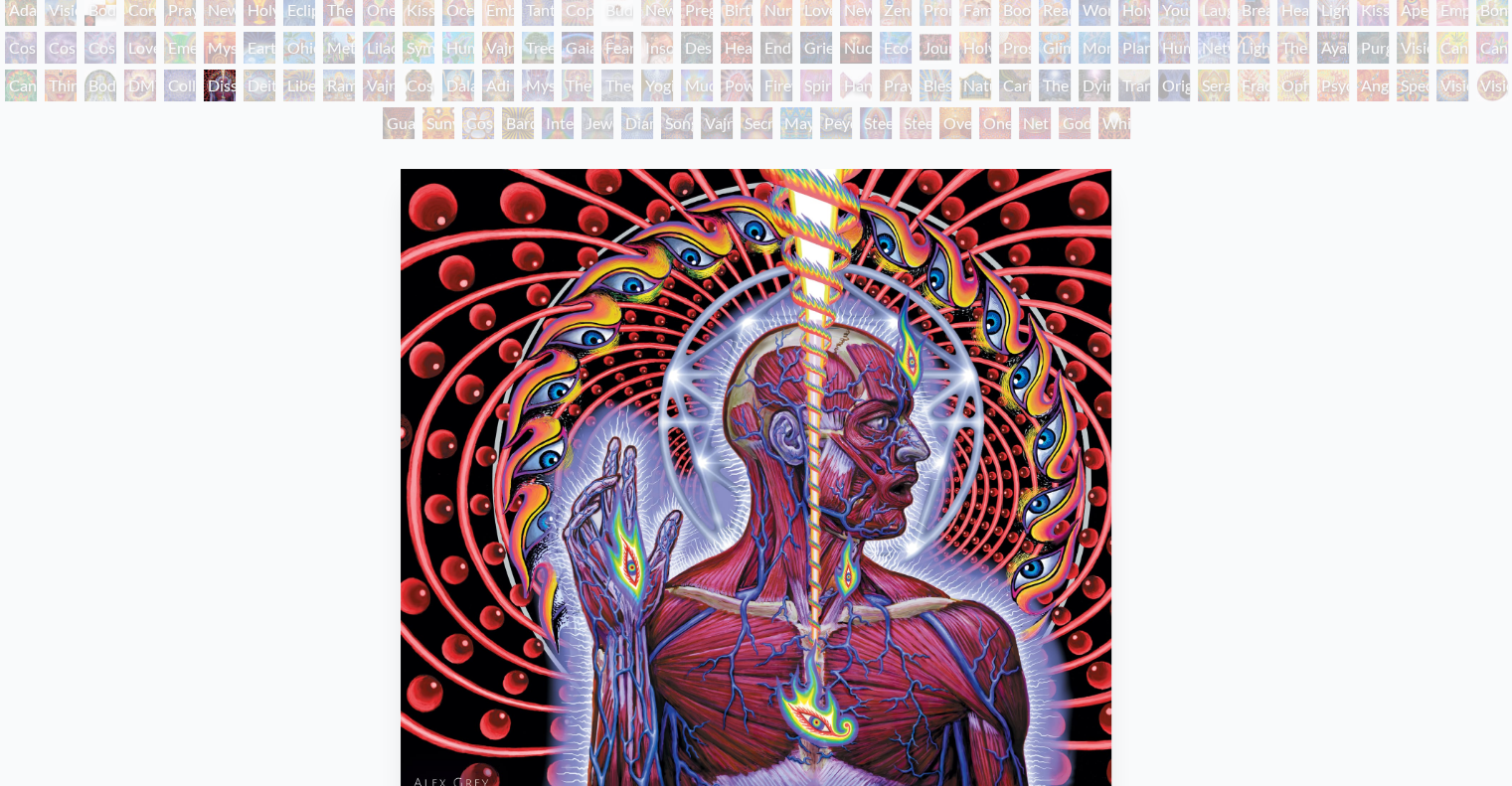 click at bounding box center (756, 483) 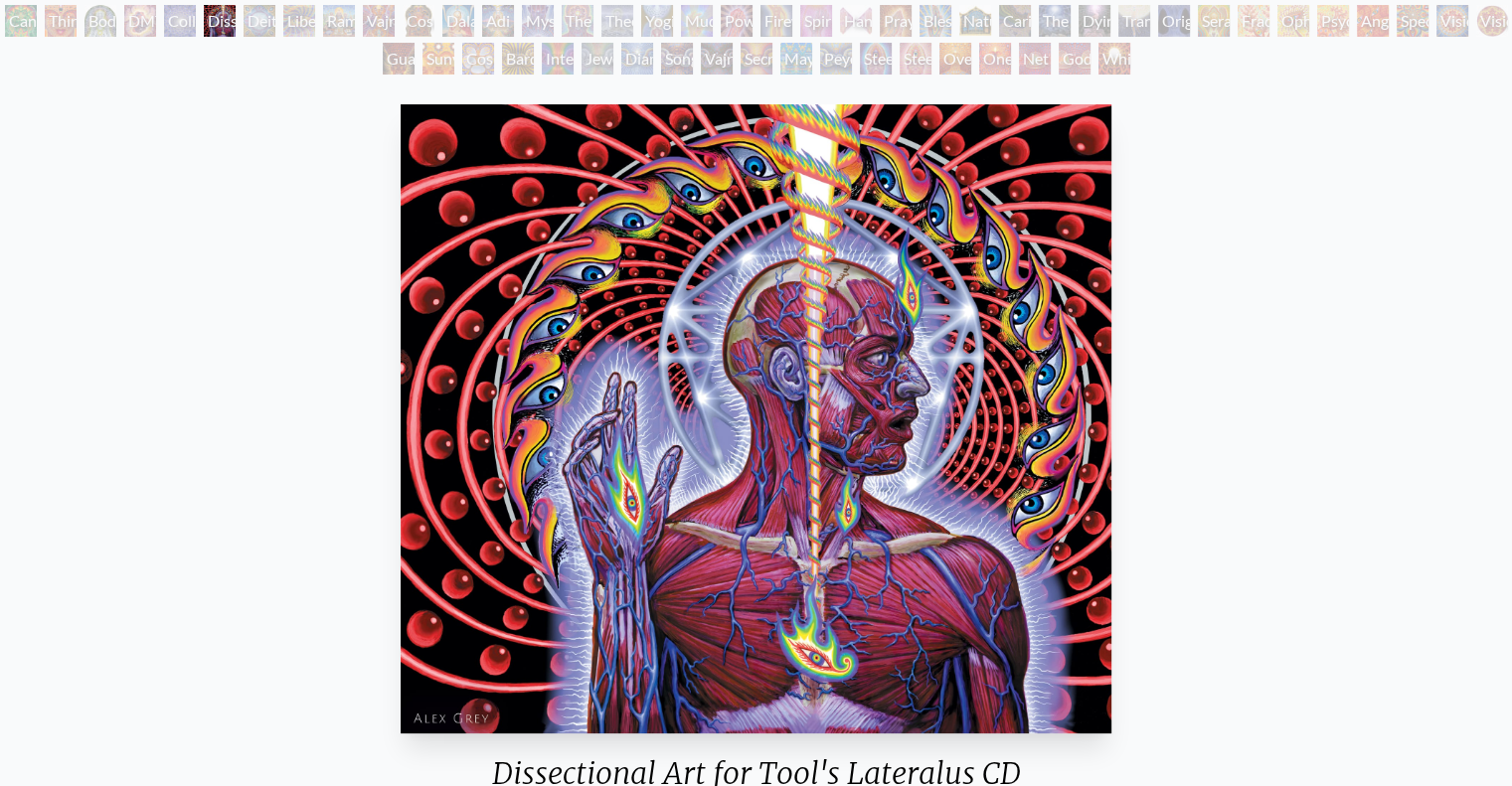 scroll, scrollTop: 233, scrollLeft: 0, axis: vertical 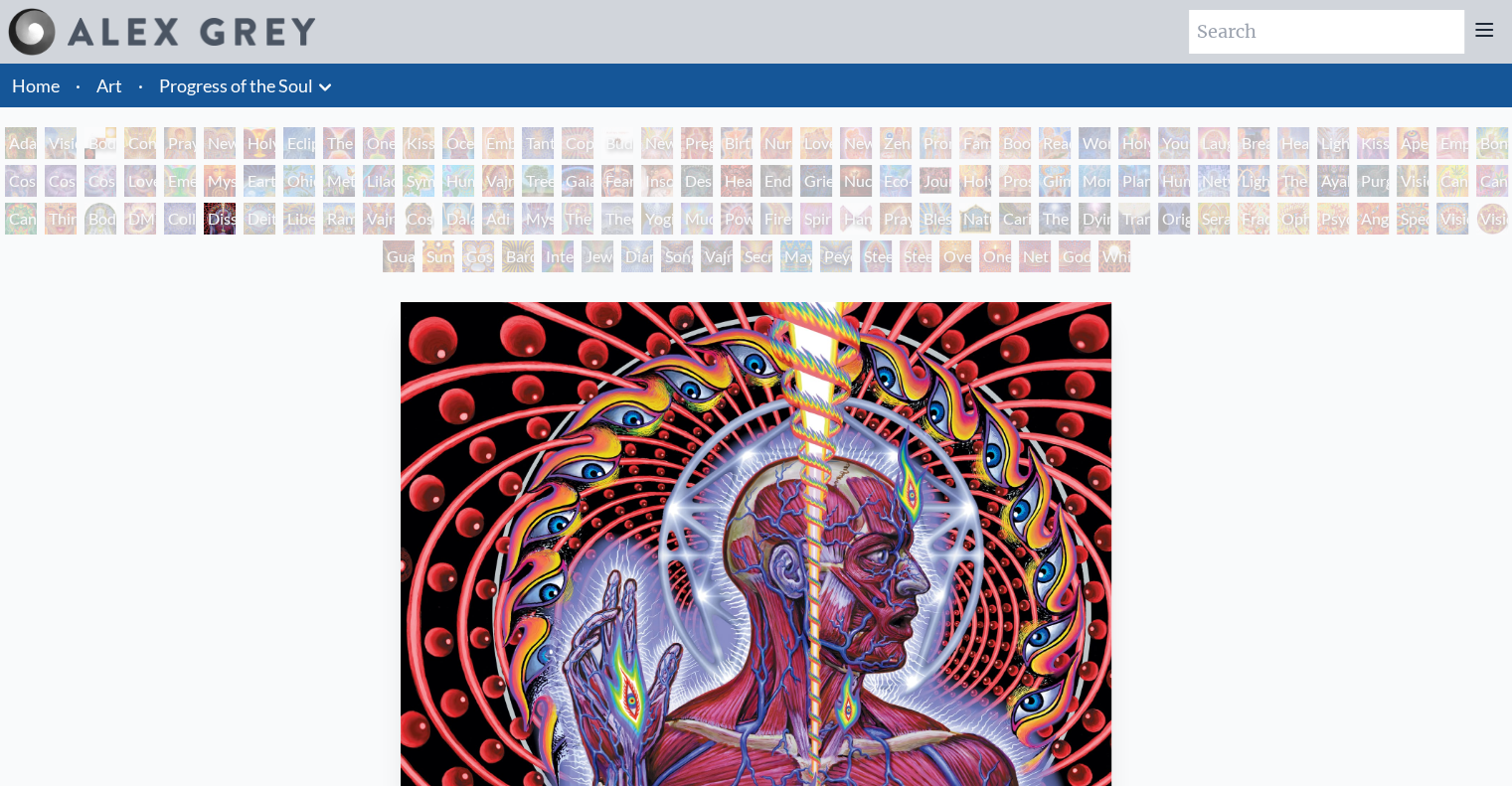 click on "Adam & Eve" at bounding box center [21, 143] 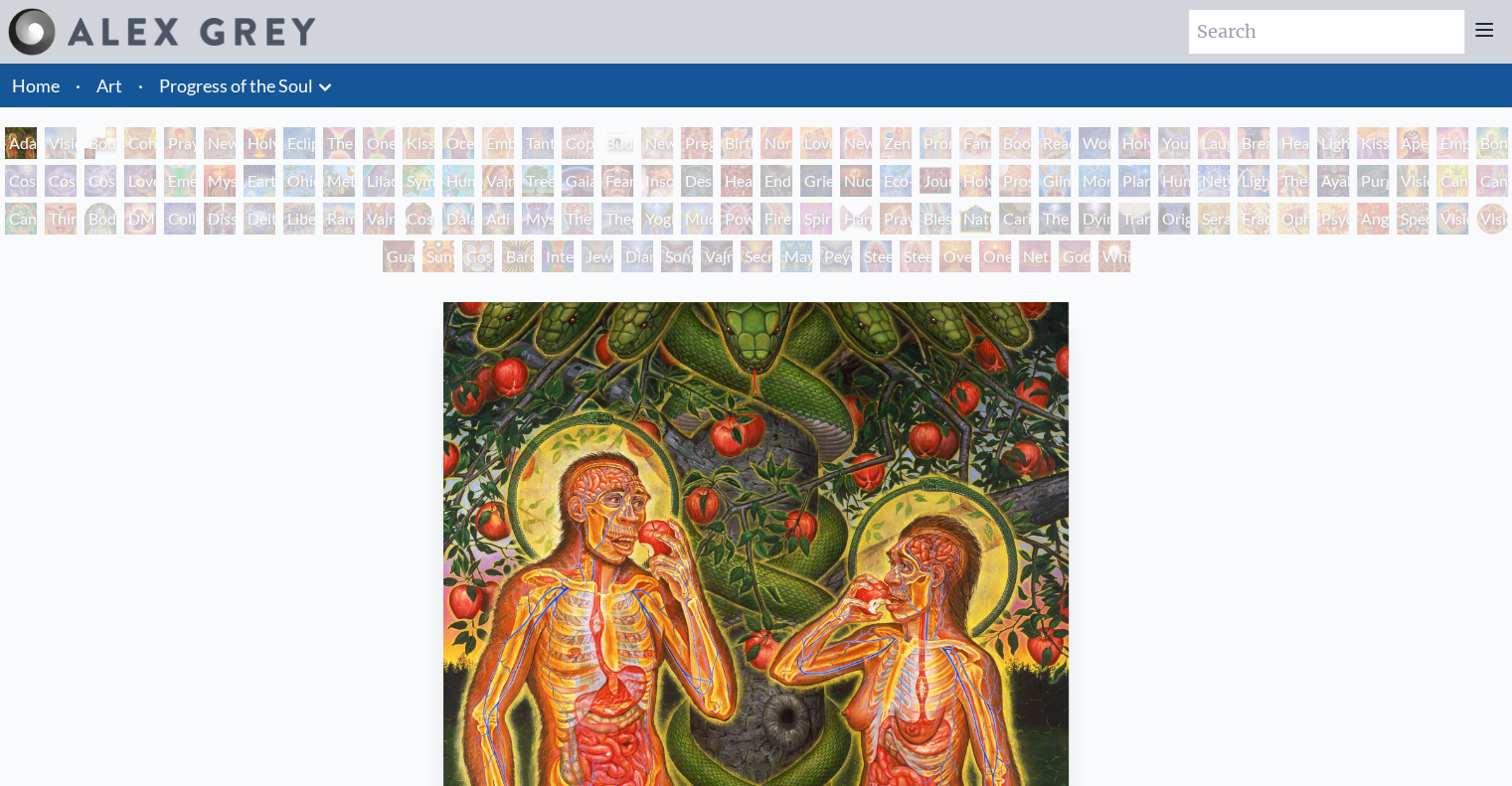 click on "Body, Mind, Spirit" at bounding box center [100, 143] 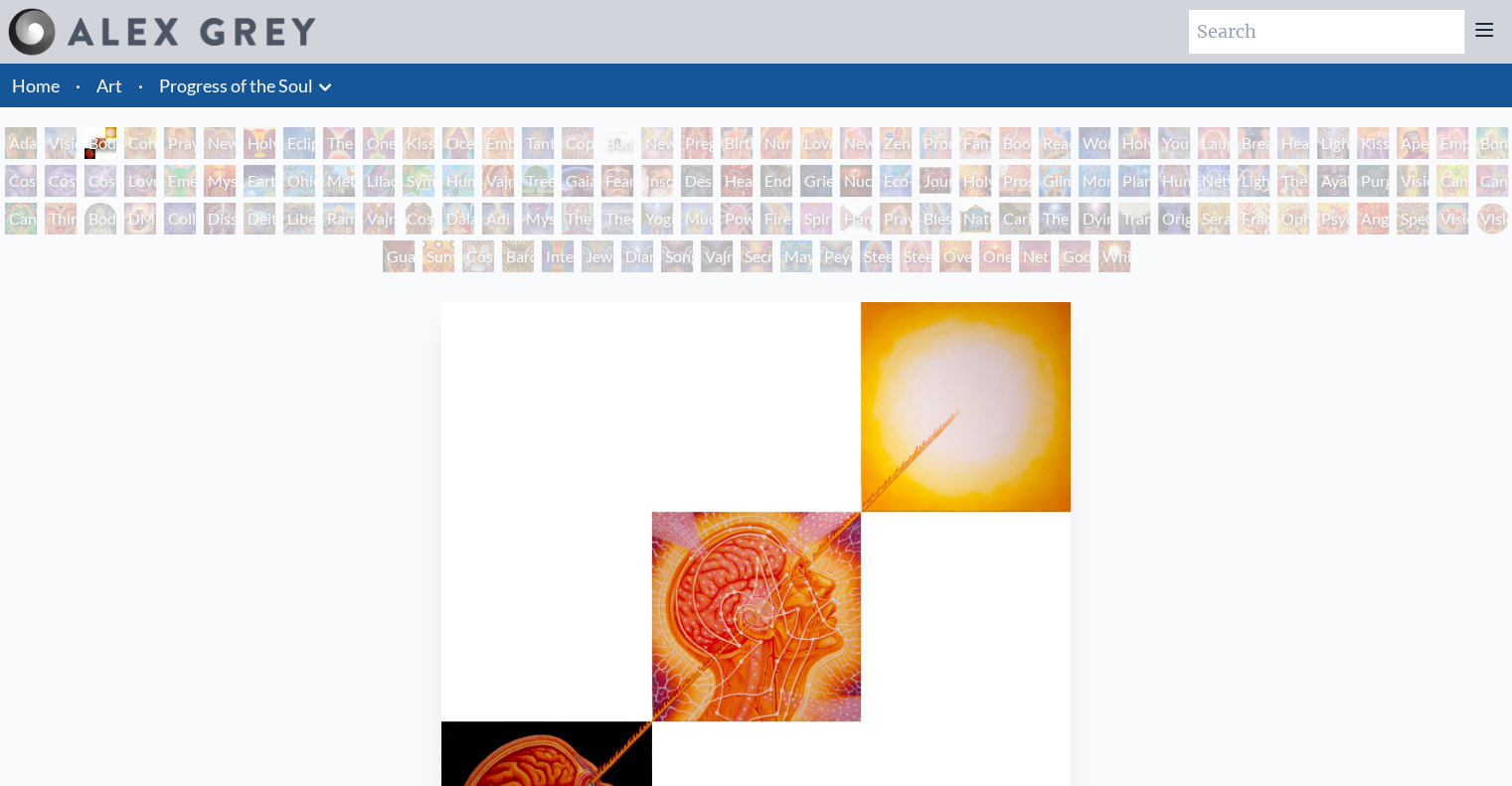click on "Visionary Origin of Language" at bounding box center [61, 143] 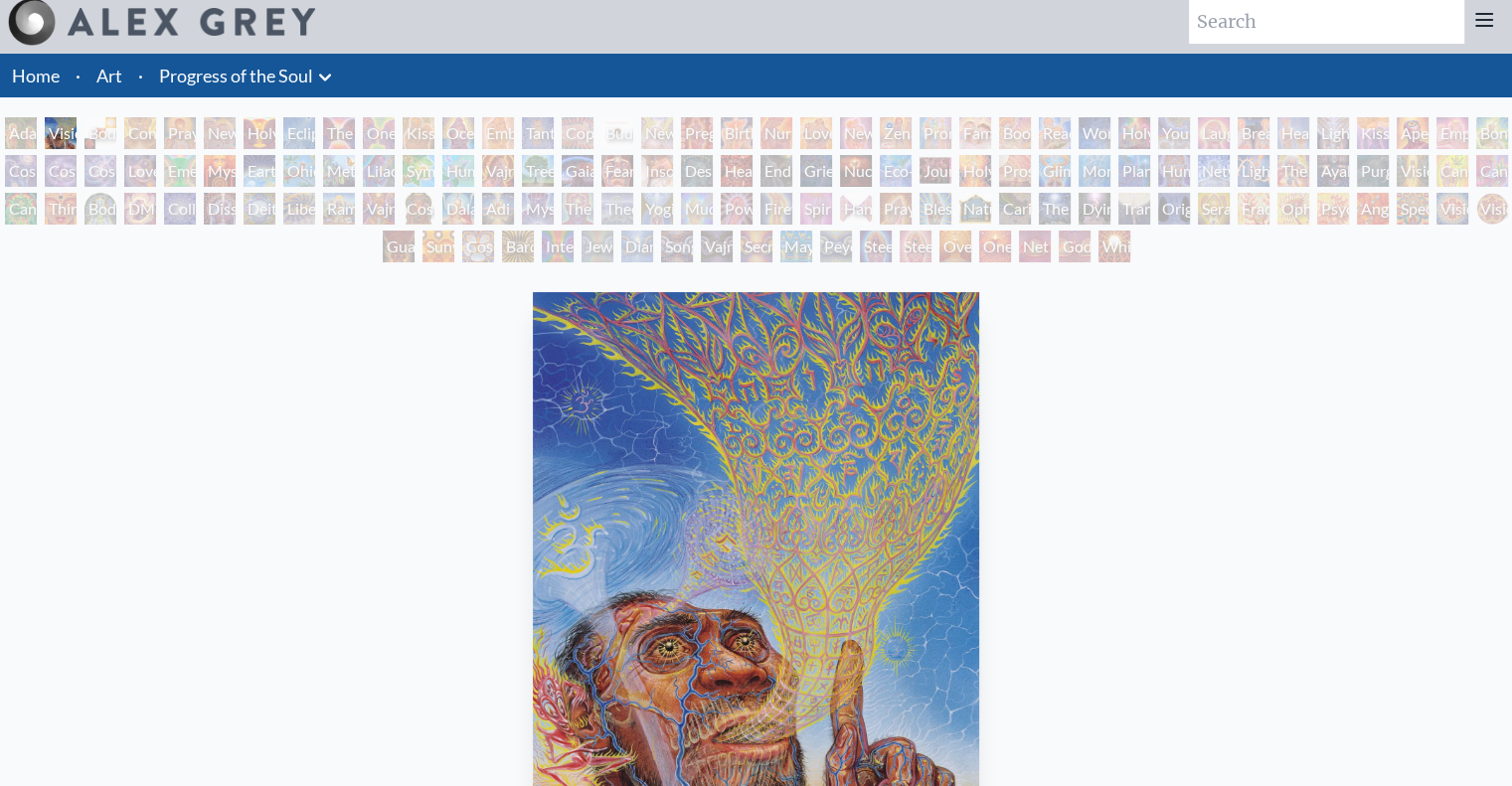 scroll, scrollTop: 0, scrollLeft: 0, axis: both 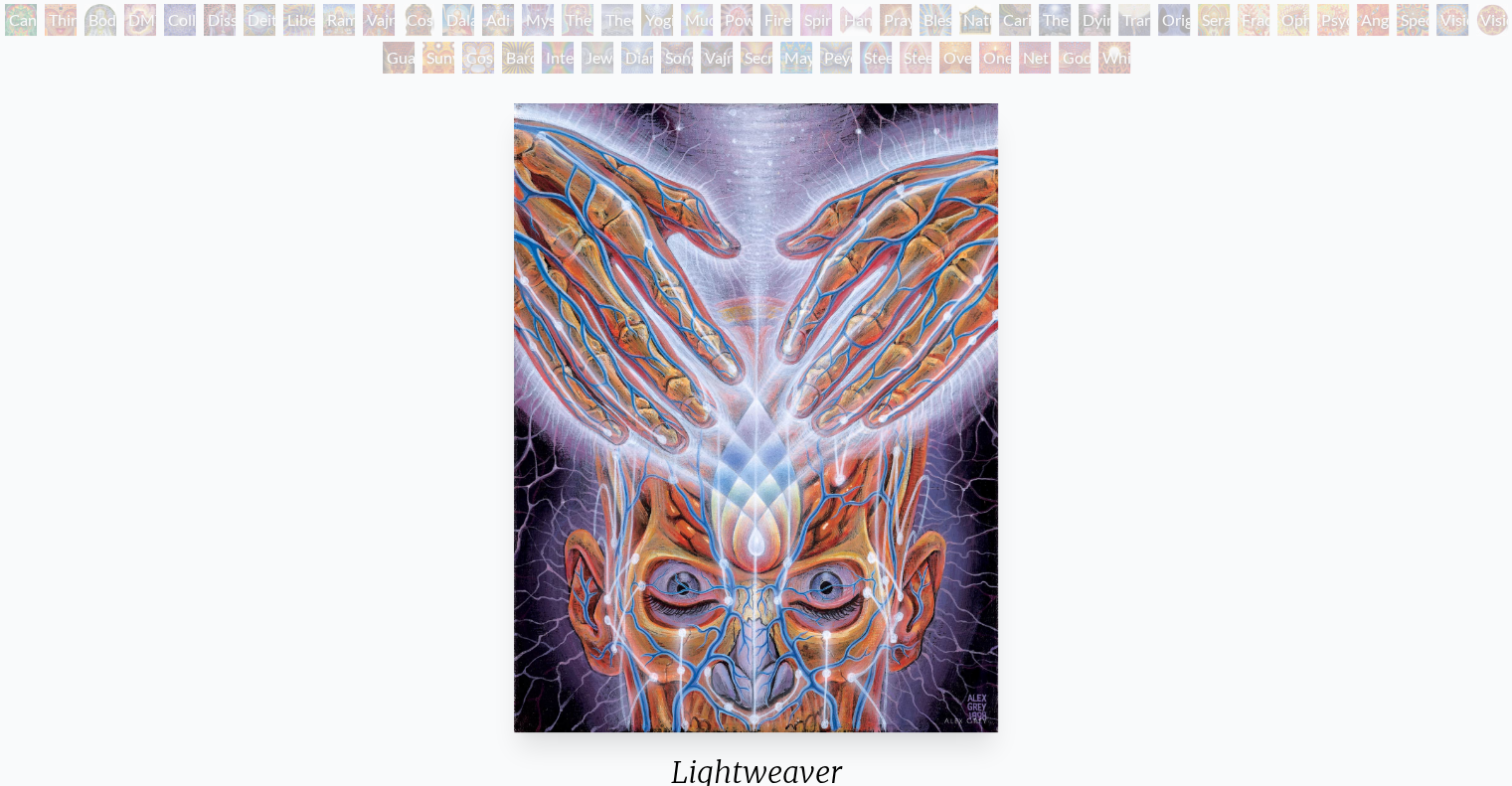 click on "Fractal Eyes" at bounding box center (1254, 20) 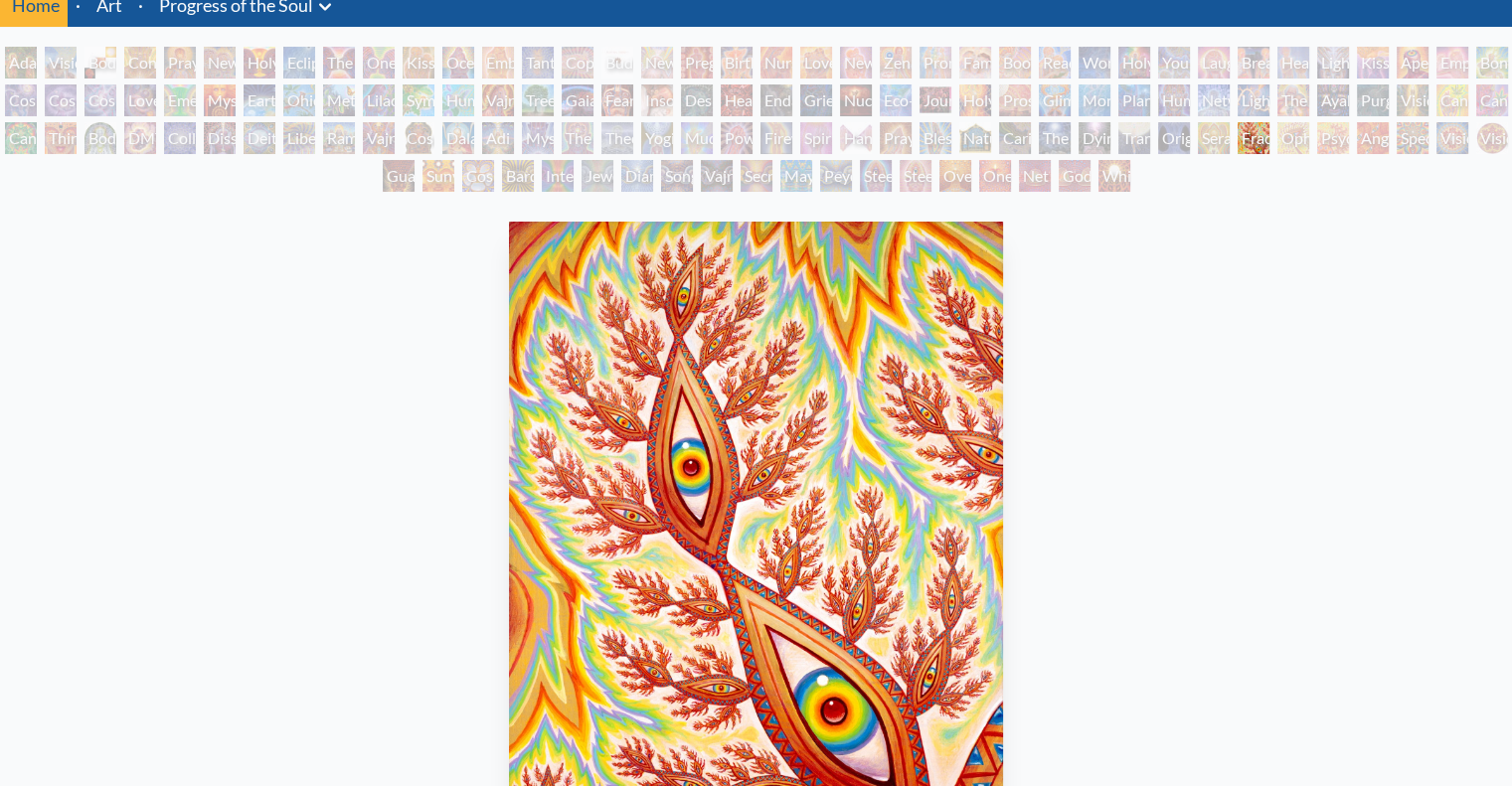scroll, scrollTop: 199, scrollLeft: 0, axis: vertical 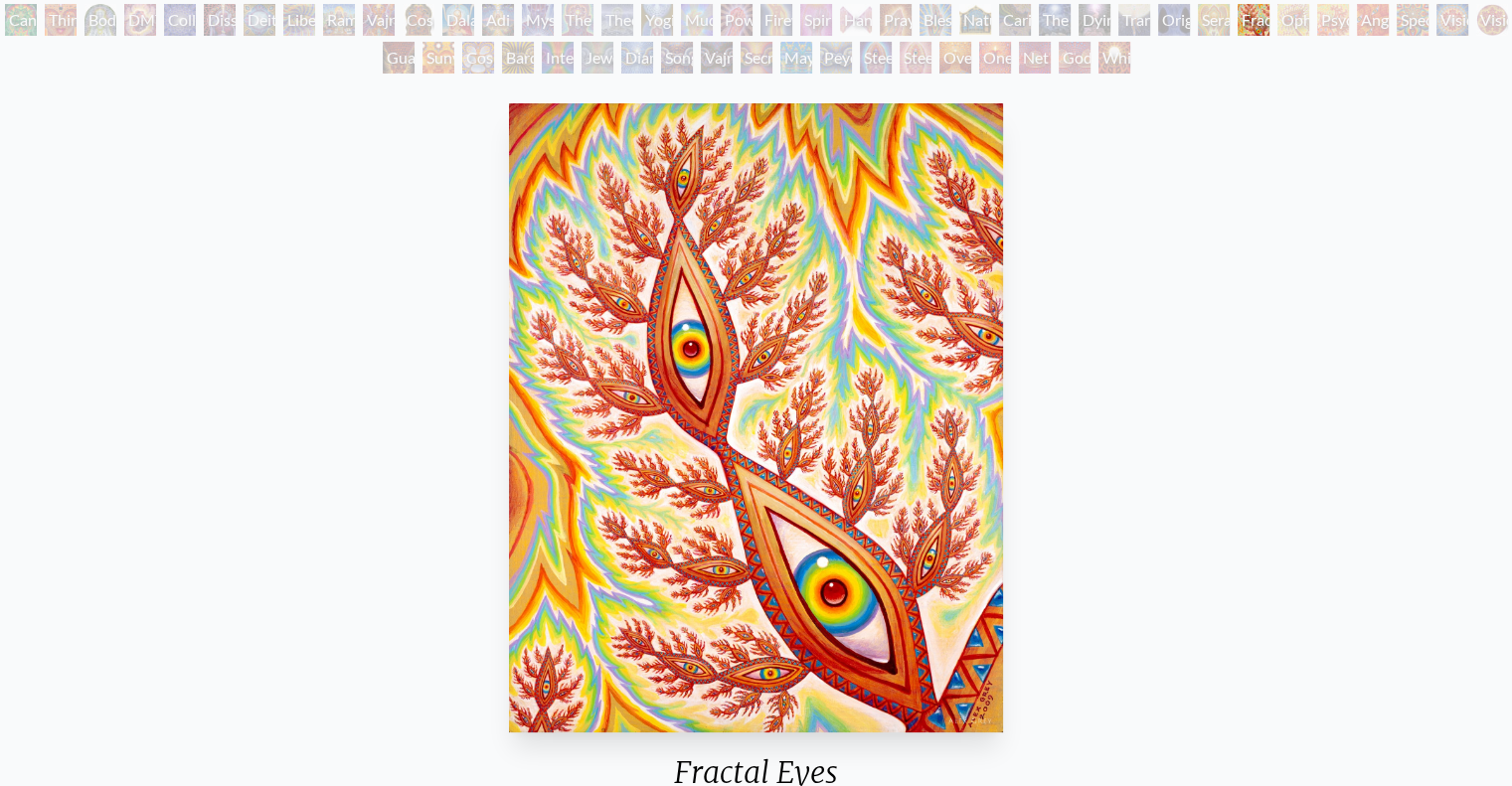 click on "Angel Skin" at bounding box center [1373, 20] 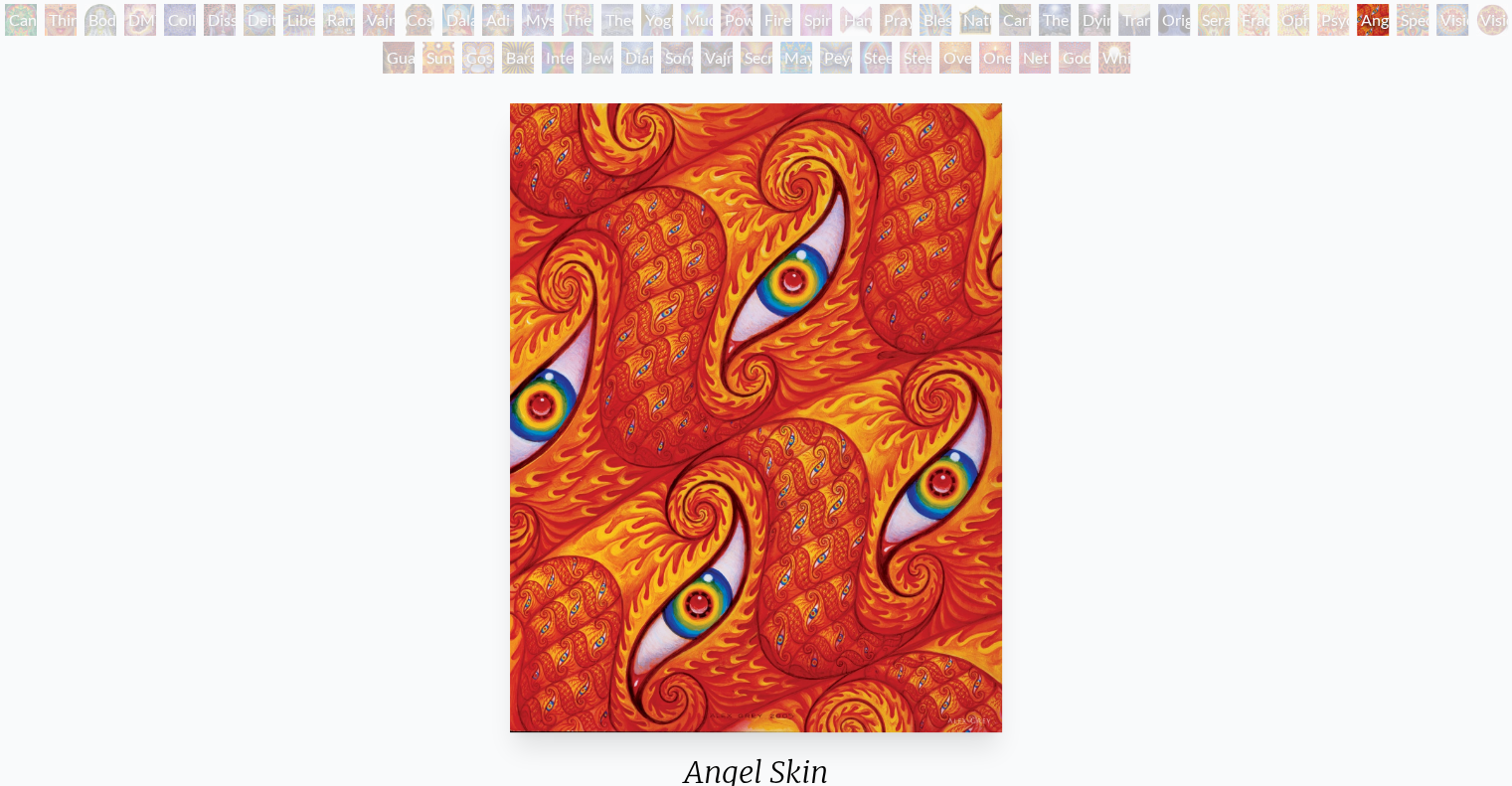 click on "Sunyata" at bounding box center [438, 58] 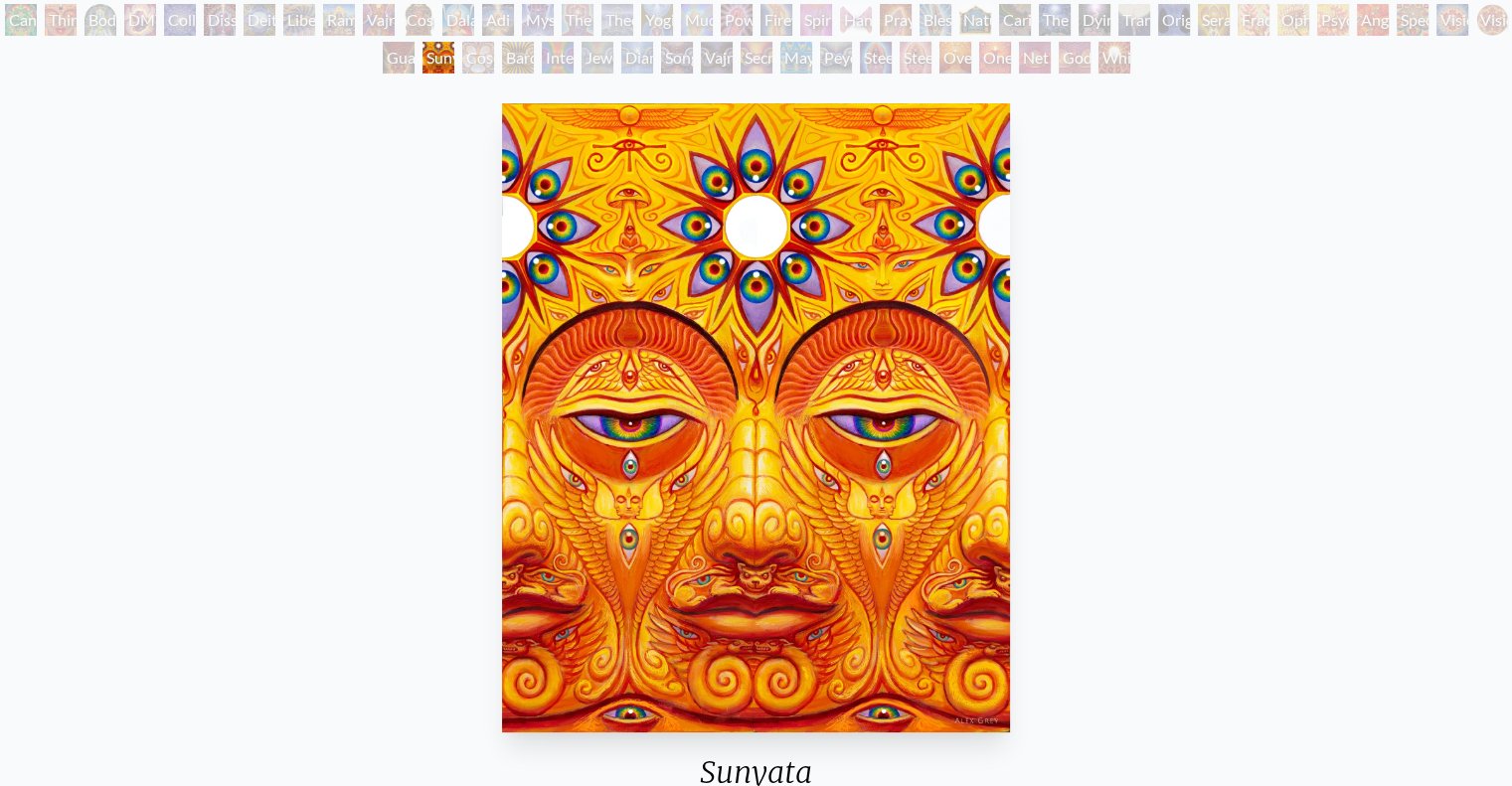 click on "Jewel Being" at bounding box center [597, 58] 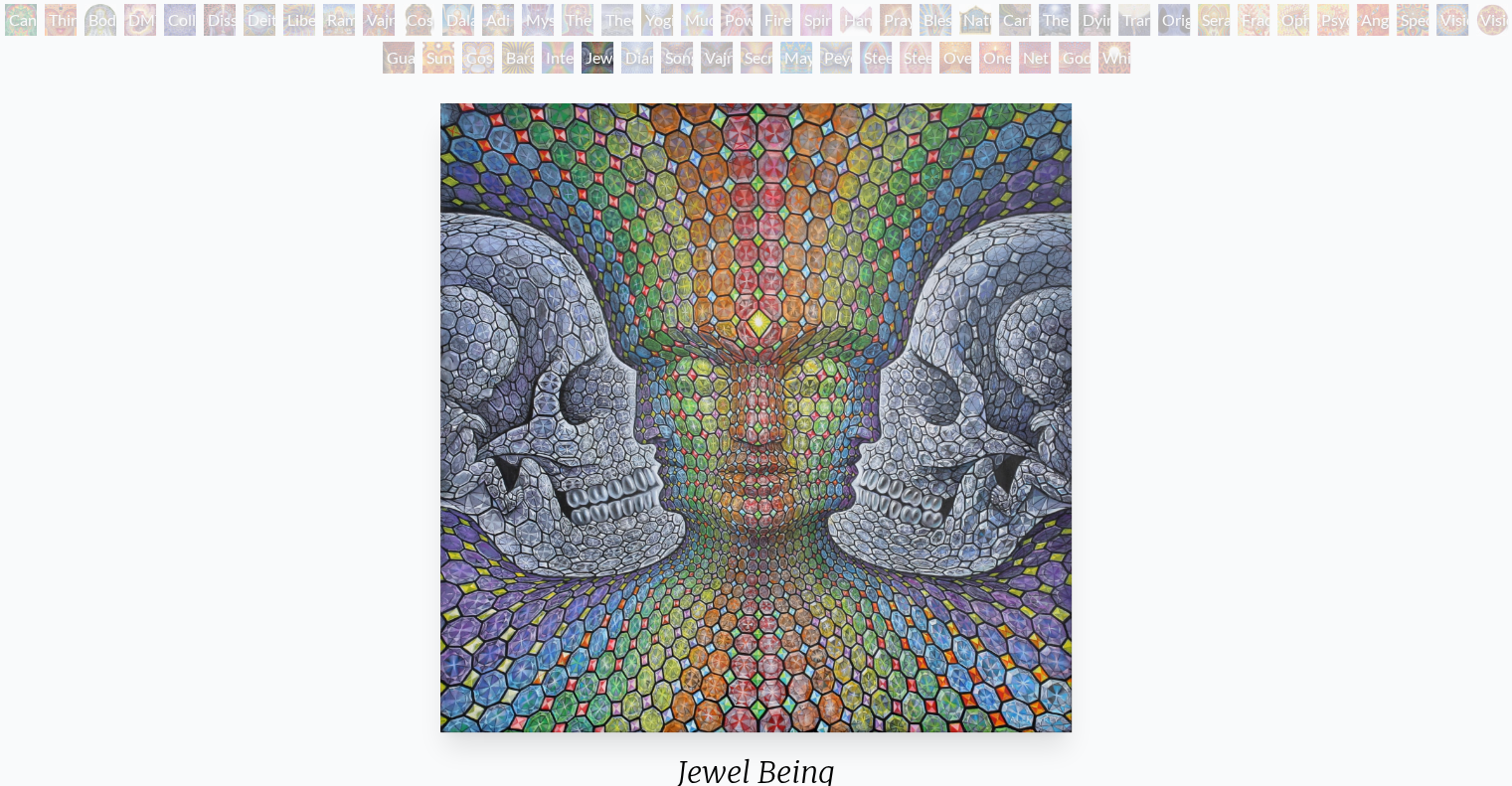 click on "Song of Vajra Being" at bounding box center [677, 58] 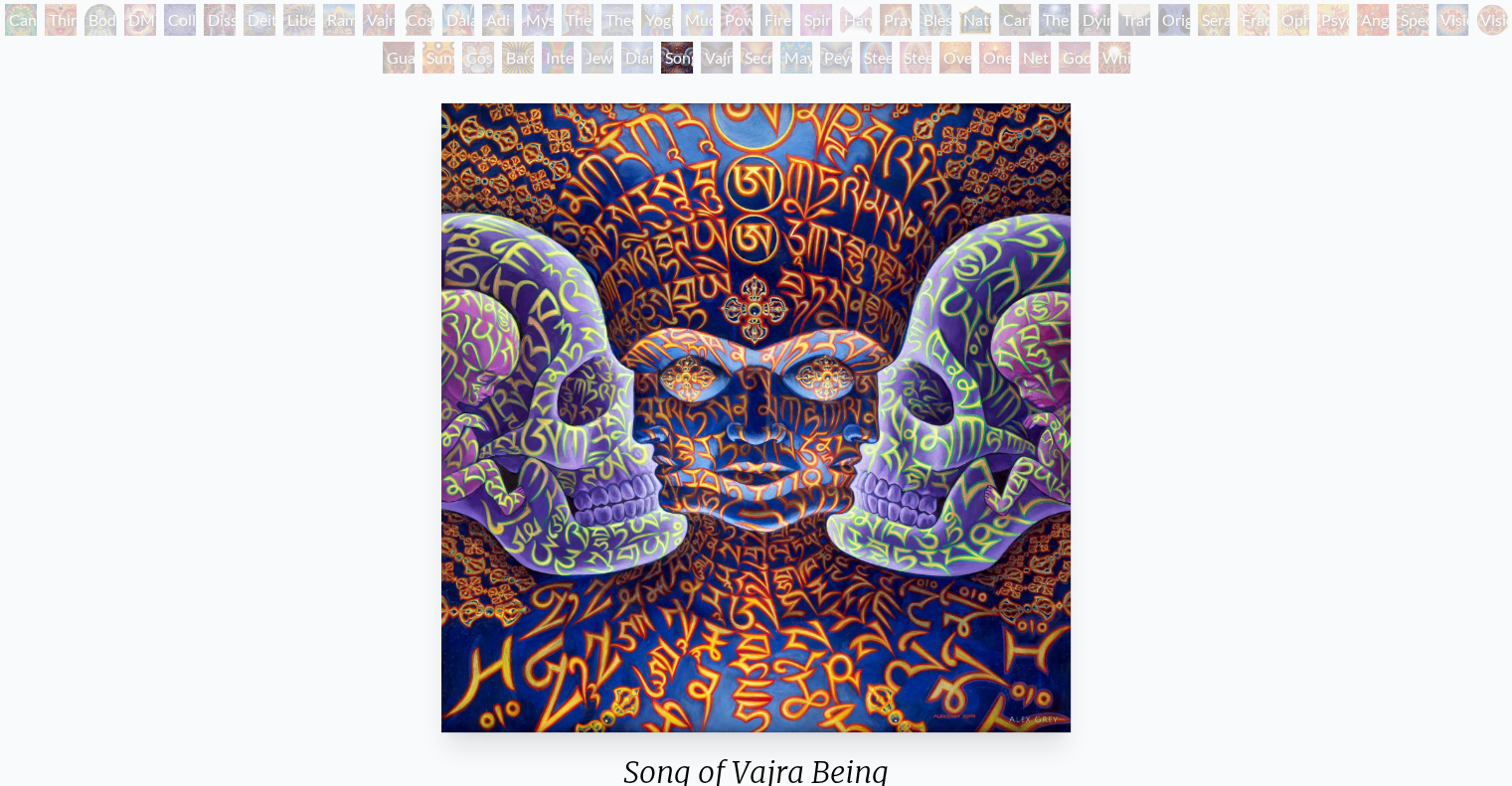 click on "Song of Vajra Being" at bounding box center [677, 58] 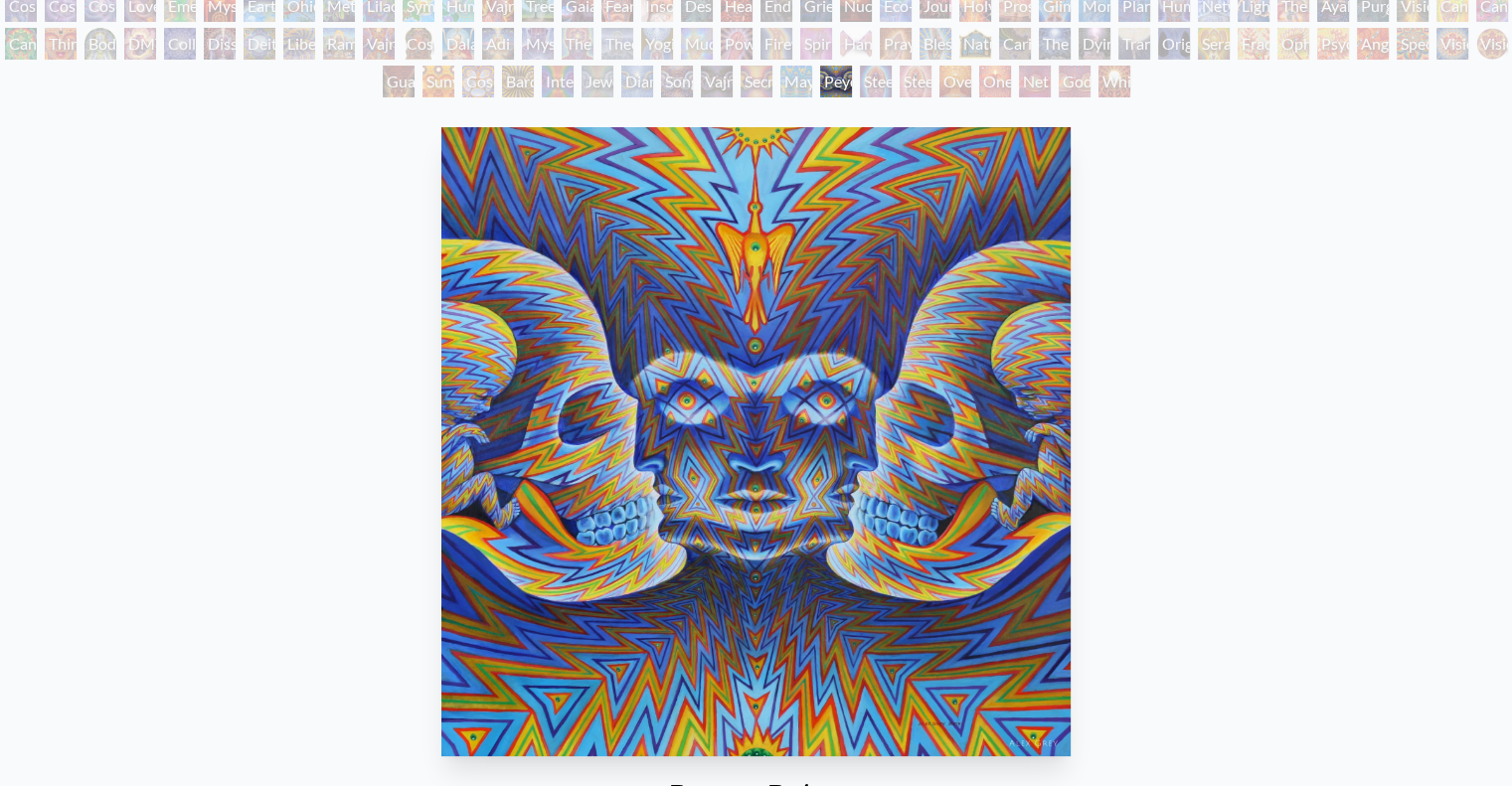 scroll, scrollTop: 99, scrollLeft: 0, axis: vertical 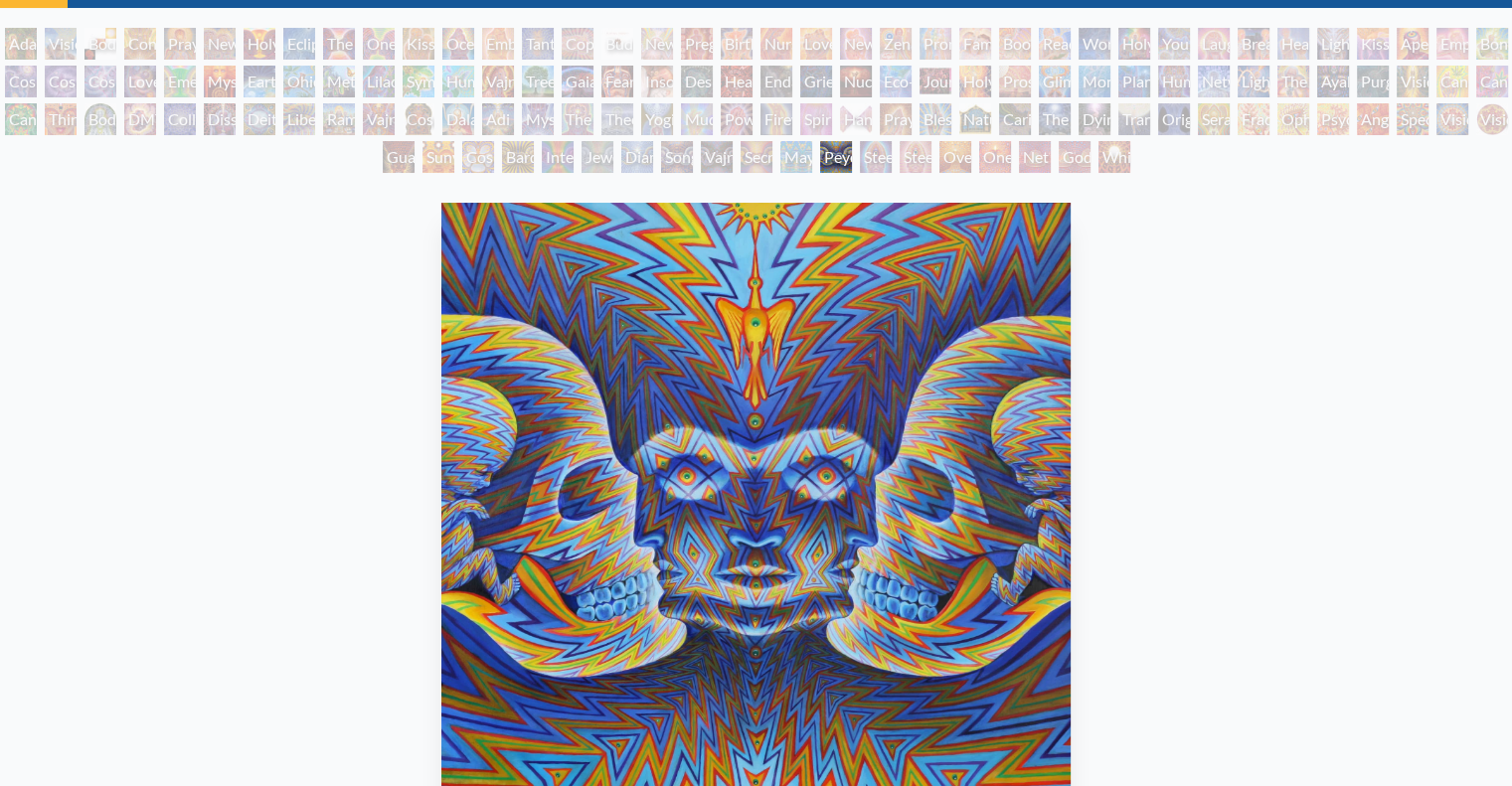 click on "Godself" at bounding box center (1075, 157) 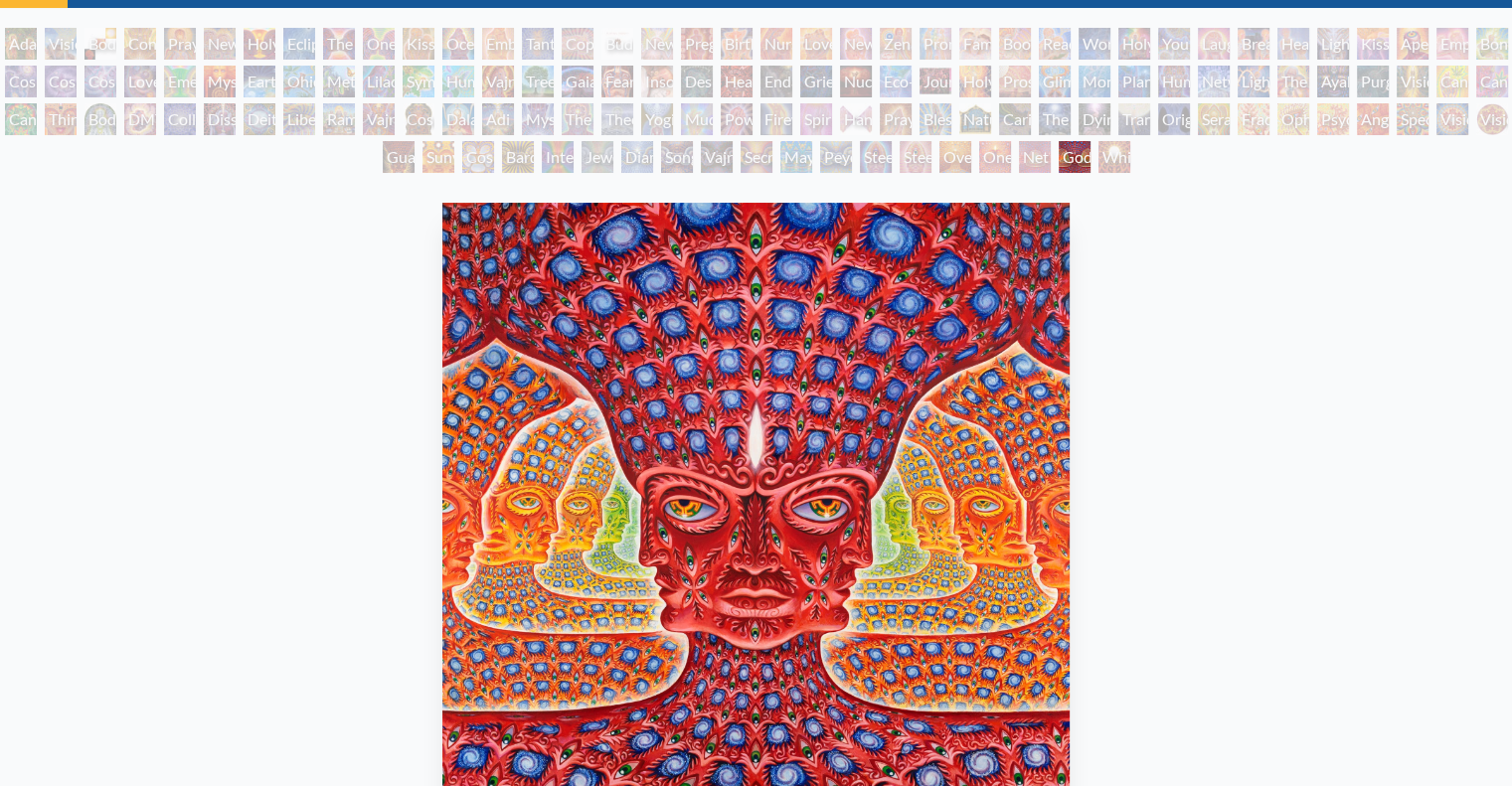 click on "White Light" at bounding box center [1114, 157] 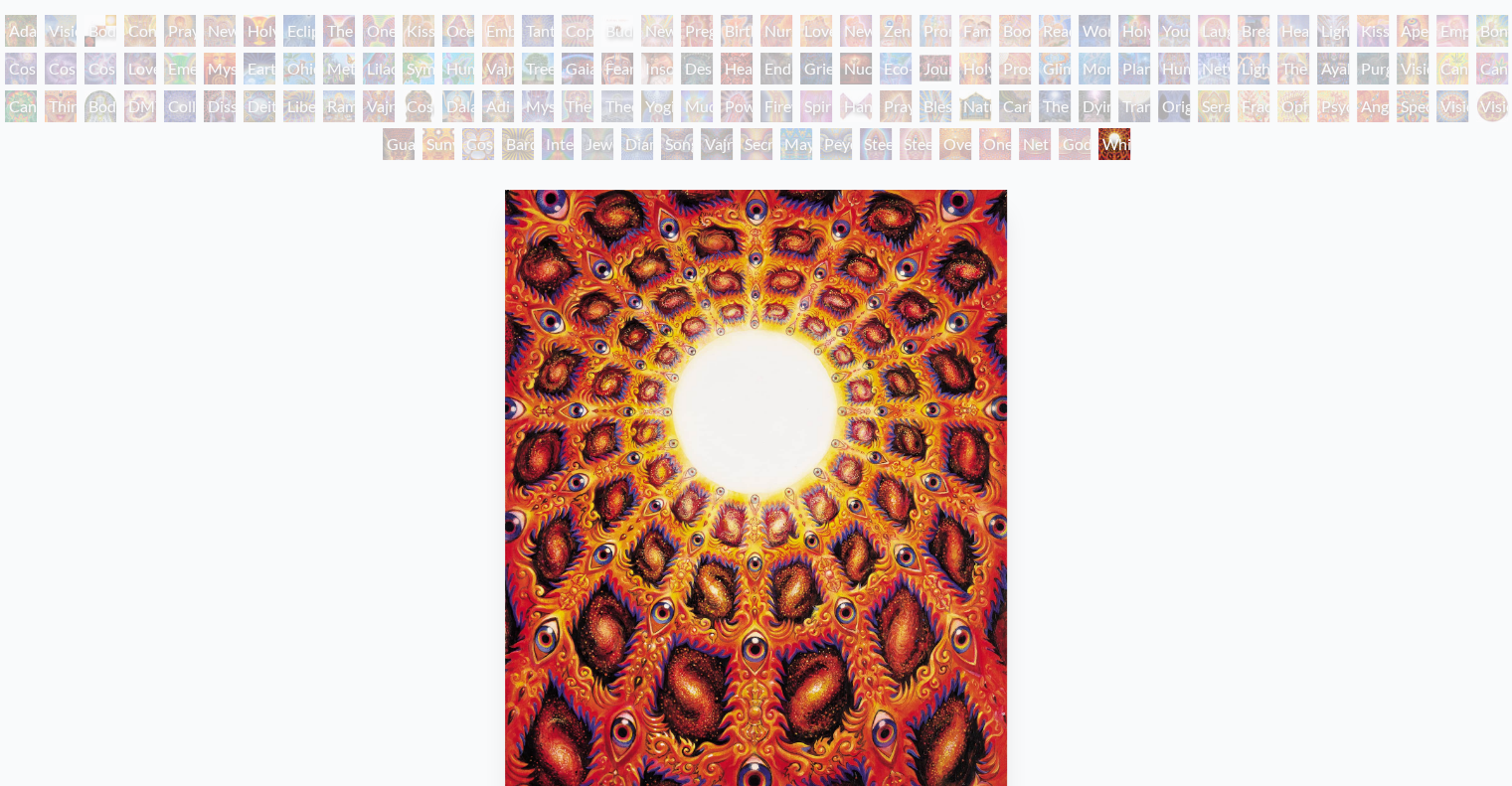 scroll, scrollTop: 199, scrollLeft: 0, axis: vertical 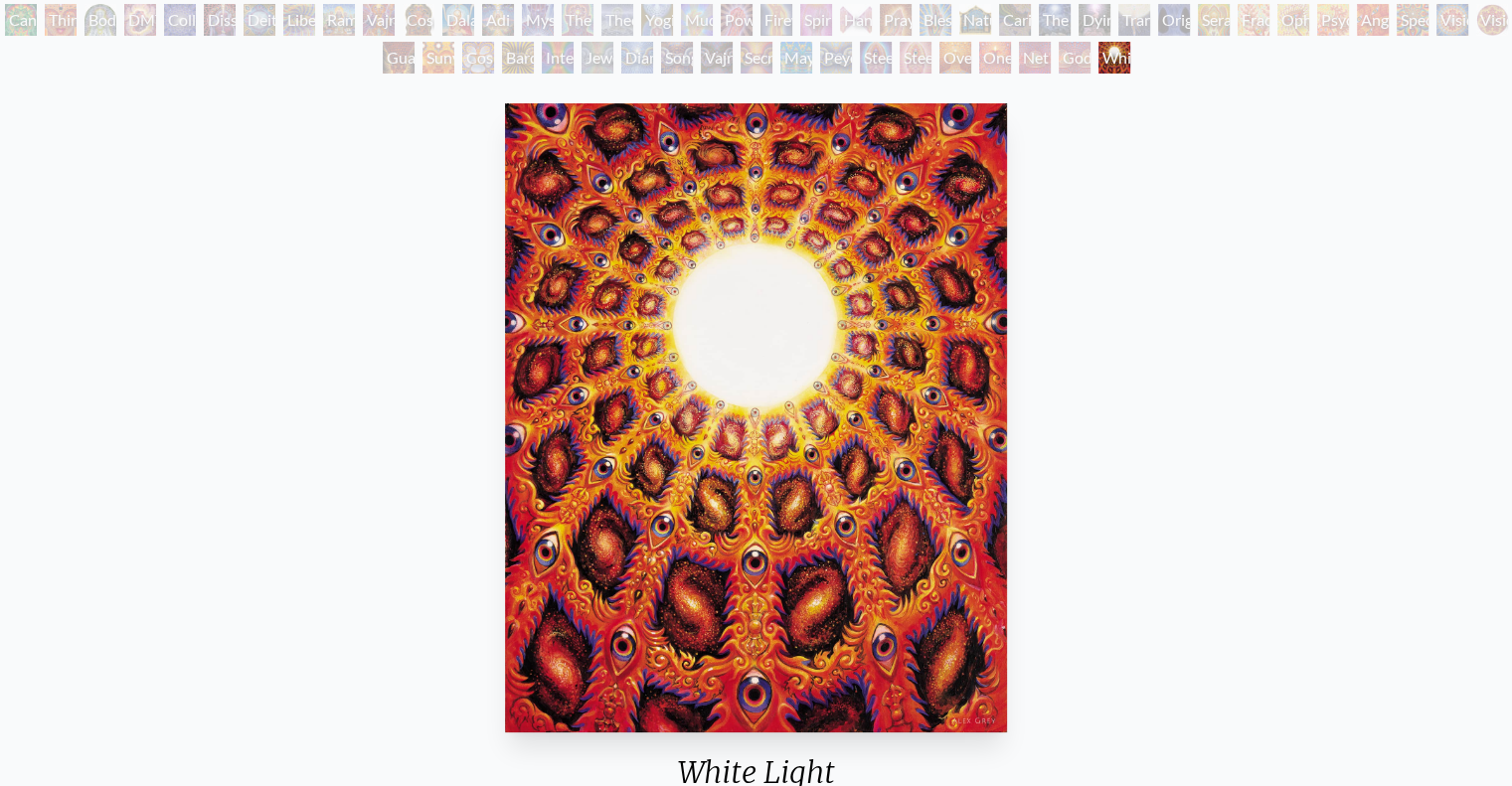 click on "Net of Being" at bounding box center (1035, 58) 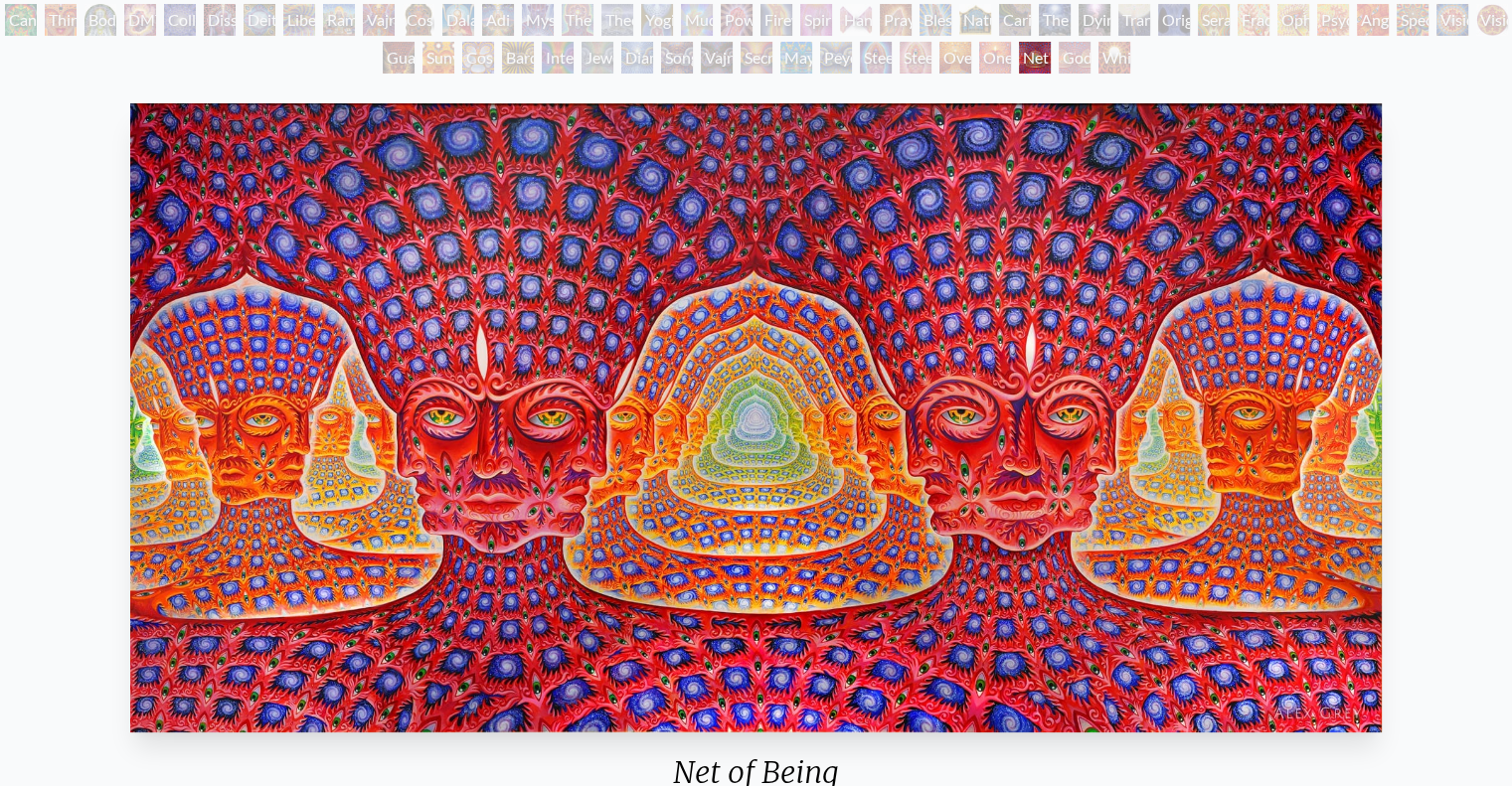 click on "Oversoul" at bounding box center [955, 58] 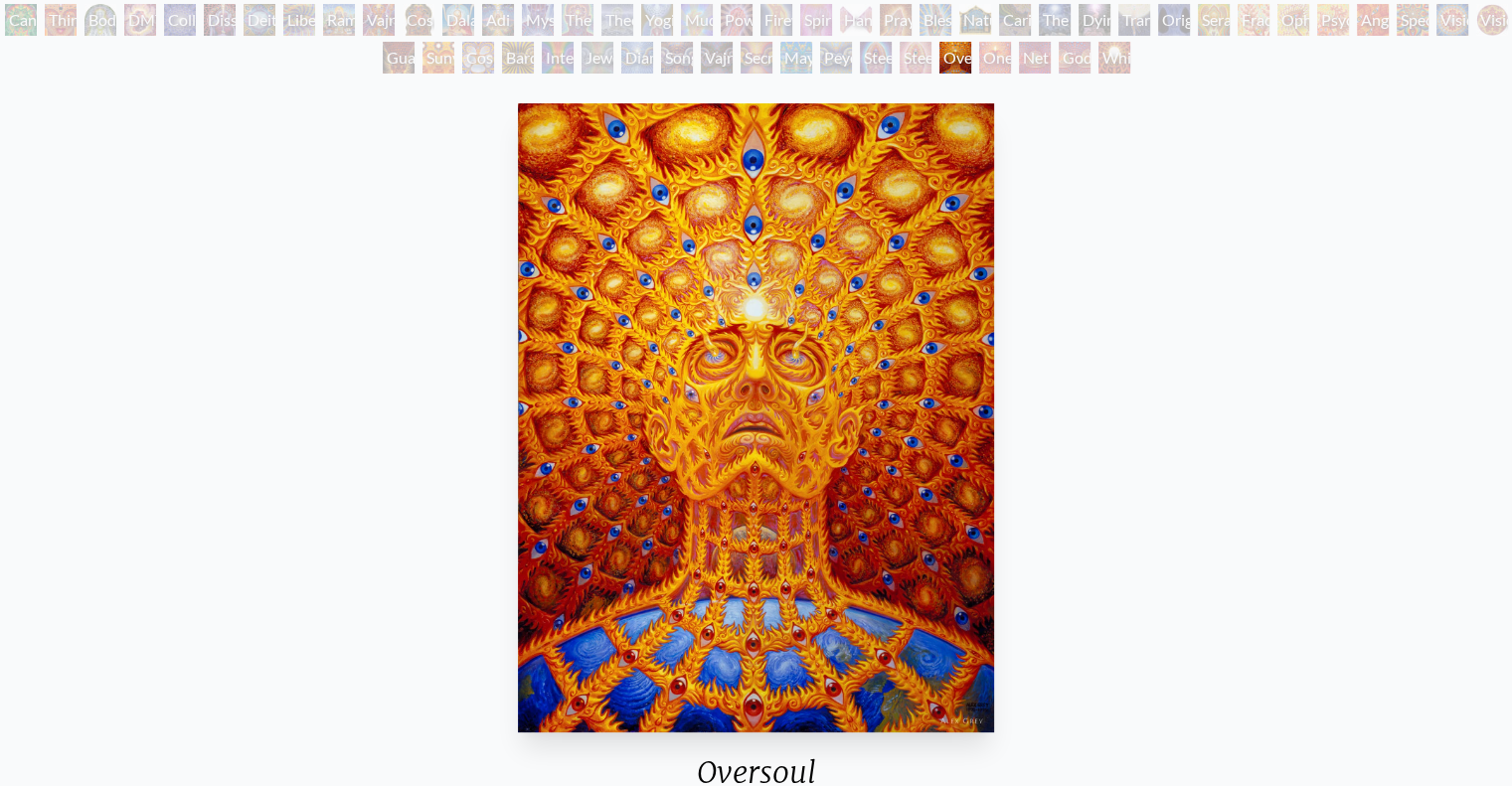 click on "Steeplehead 2" at bounding box center (916, 58) 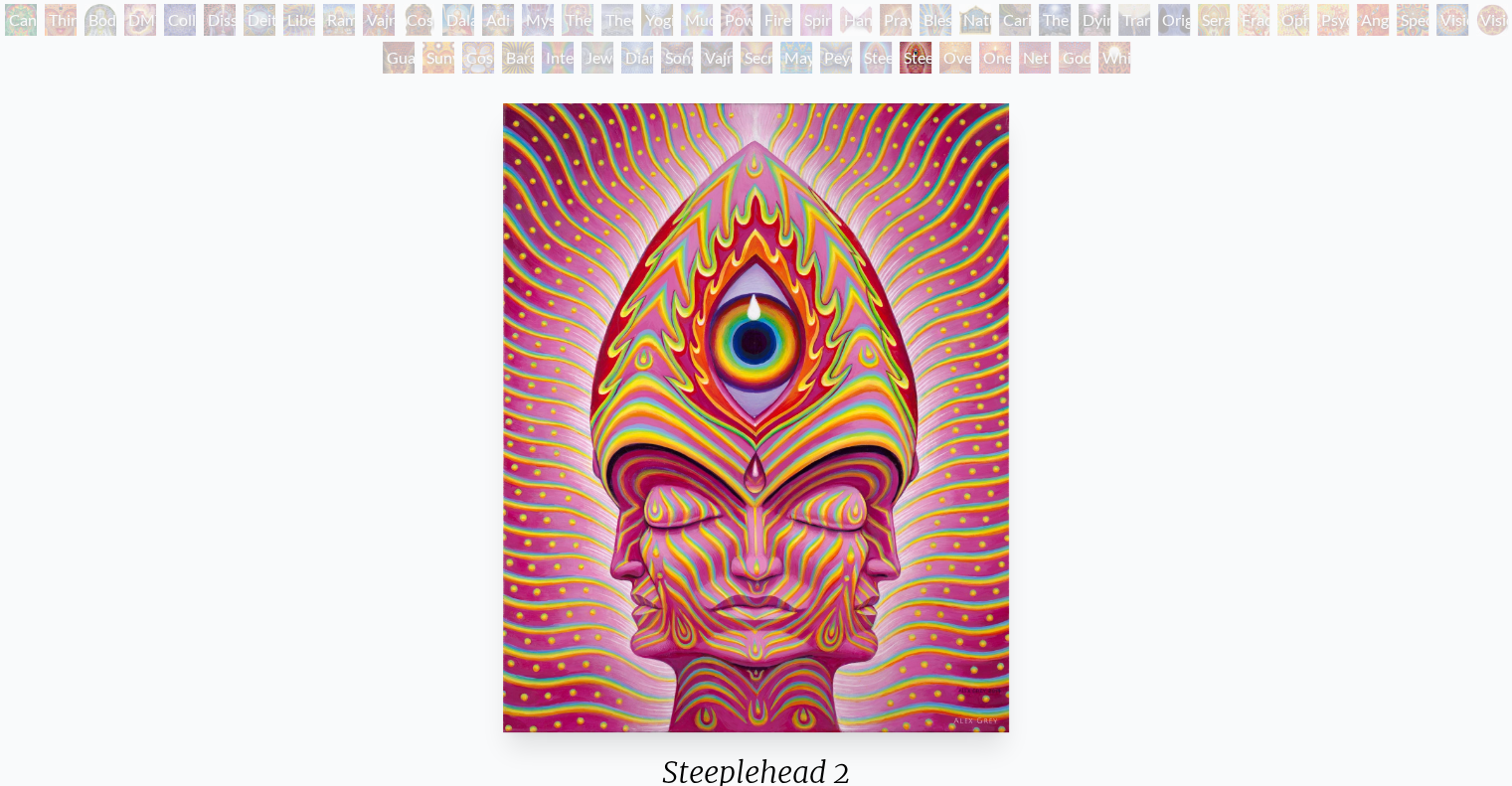 click on "Peyote Being" at bounding box center (836, 58) 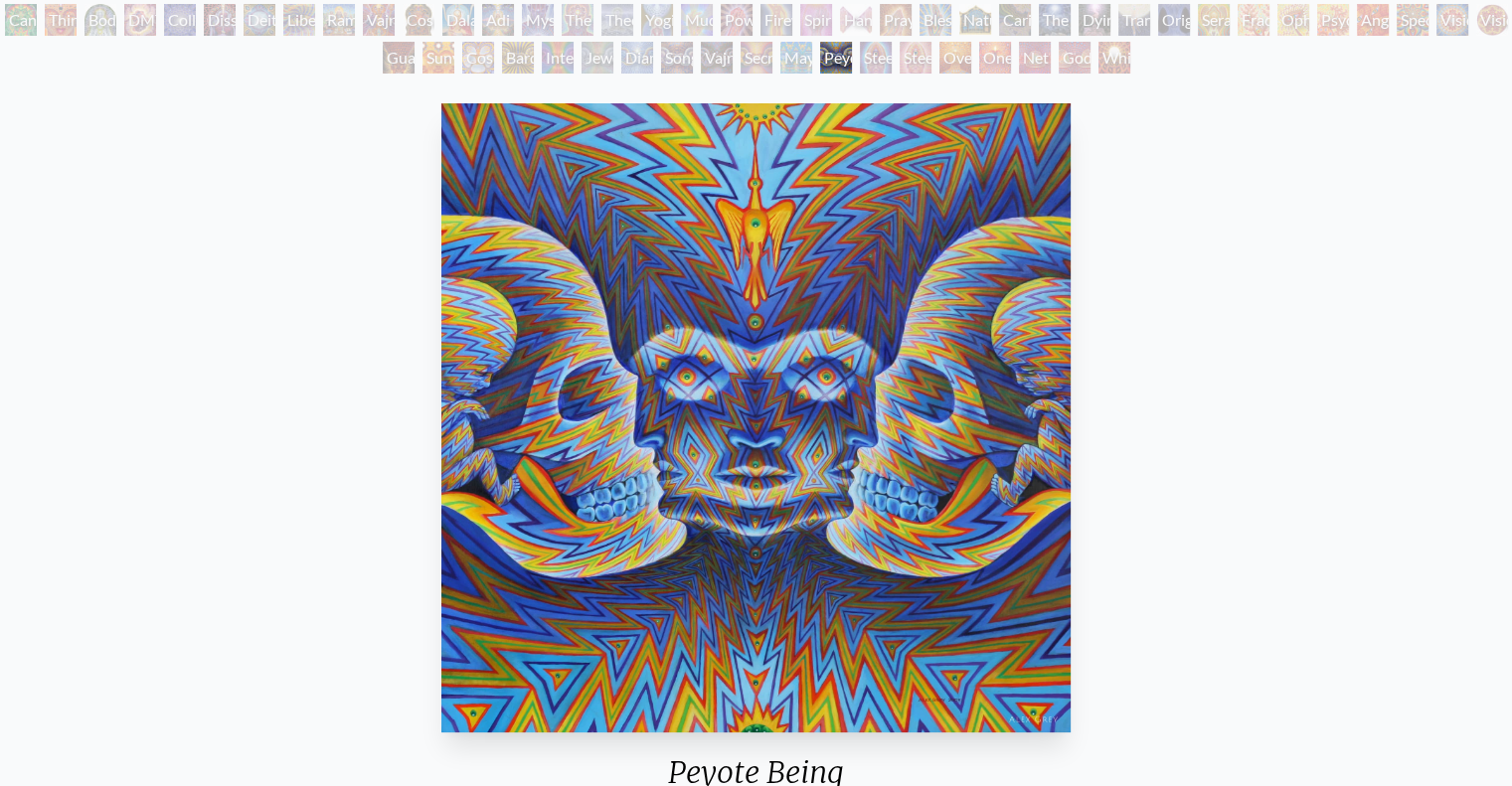 click on "Peyote Being" at bounding box center [836, 58] 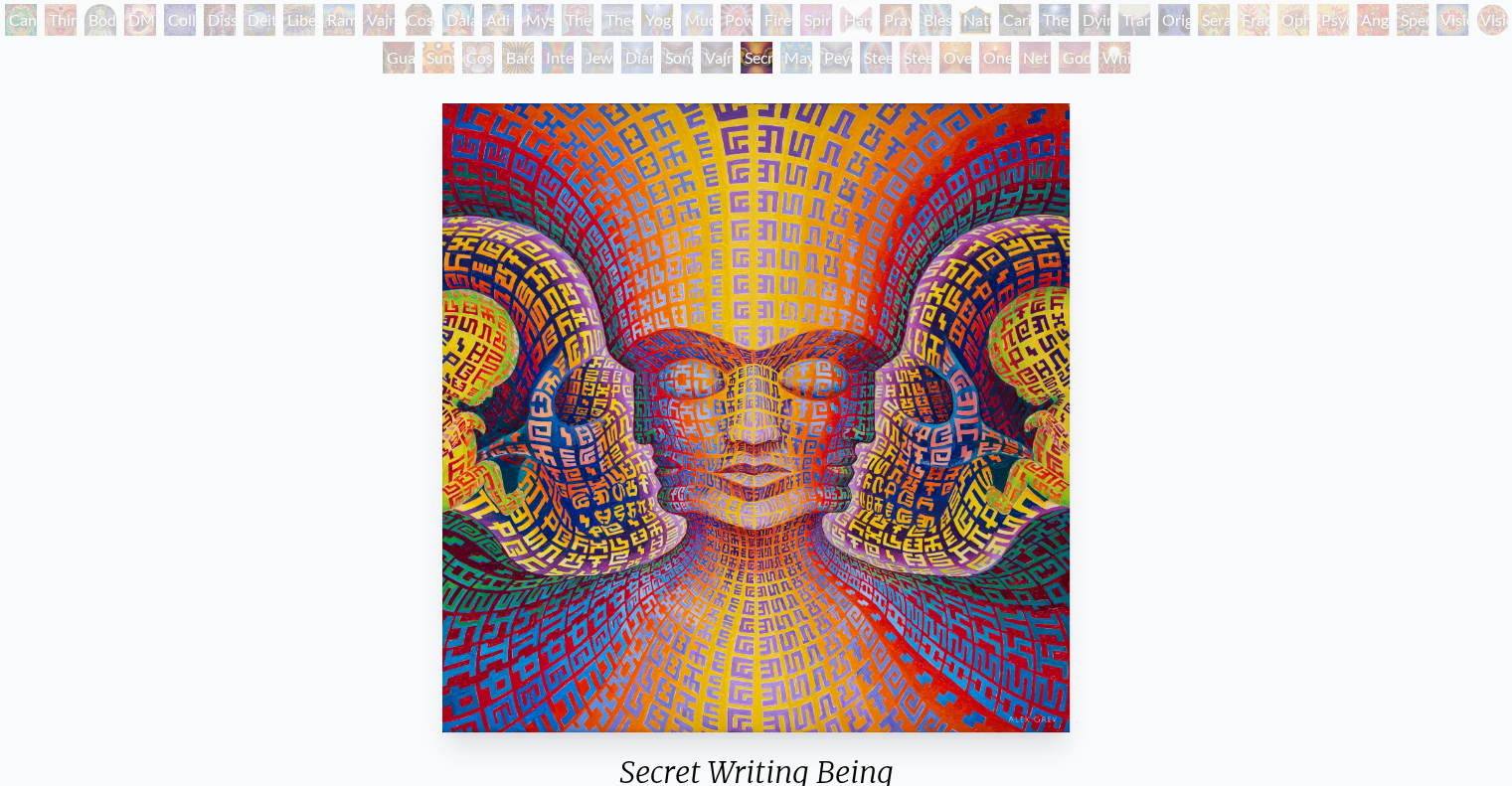click on "Secret Writing Being" at bounding box center [756, 58] 